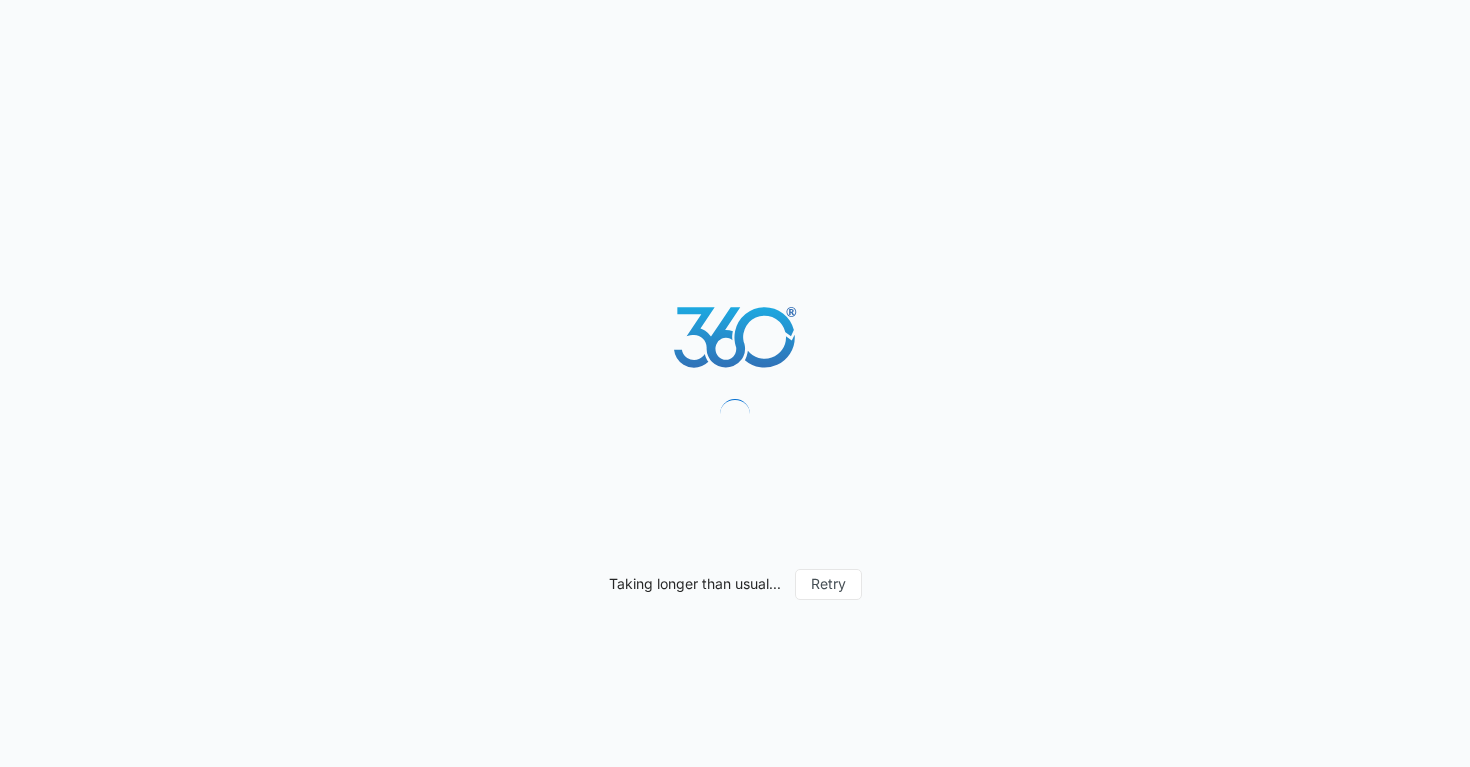 scroll, scrollTop: 0, scrollLeft: 0, axis: both 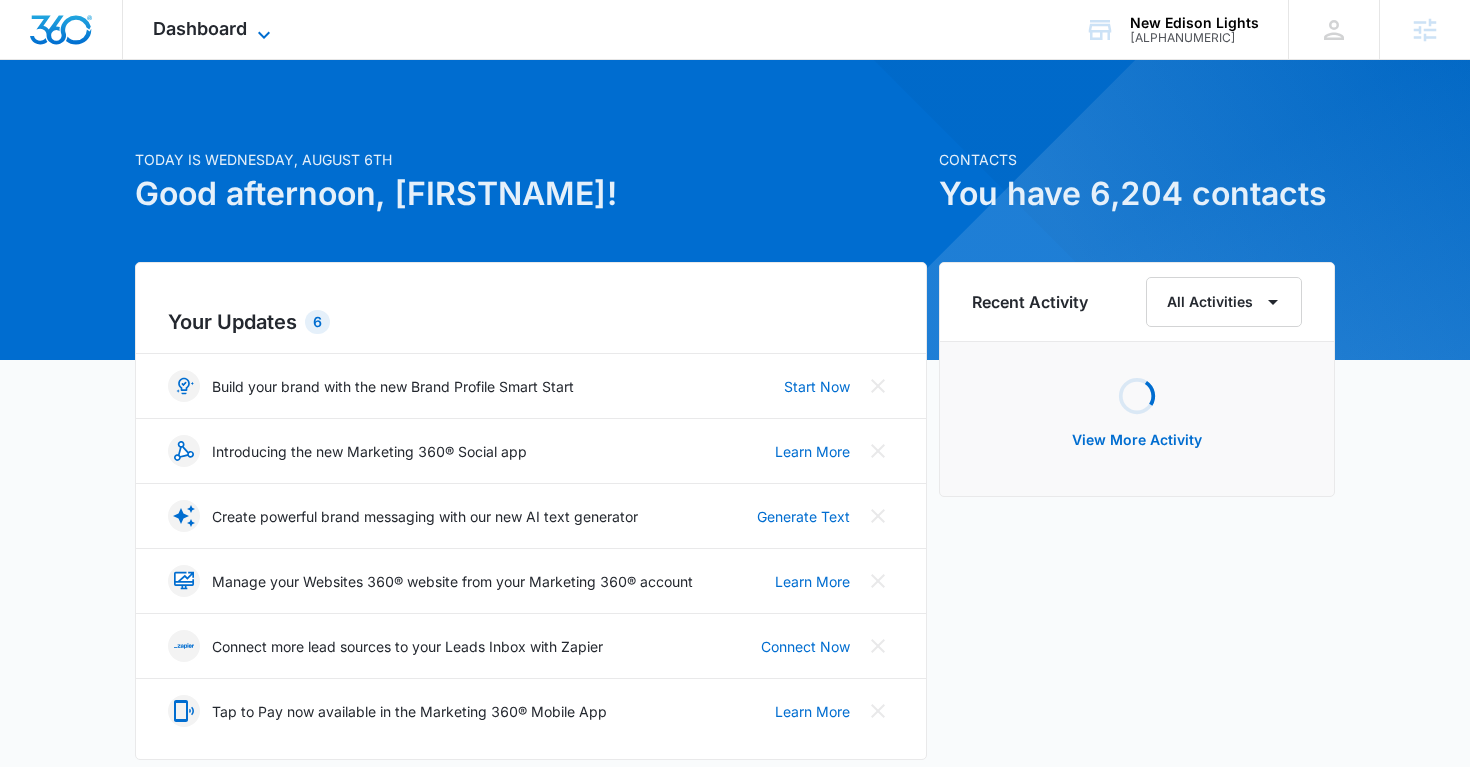 click 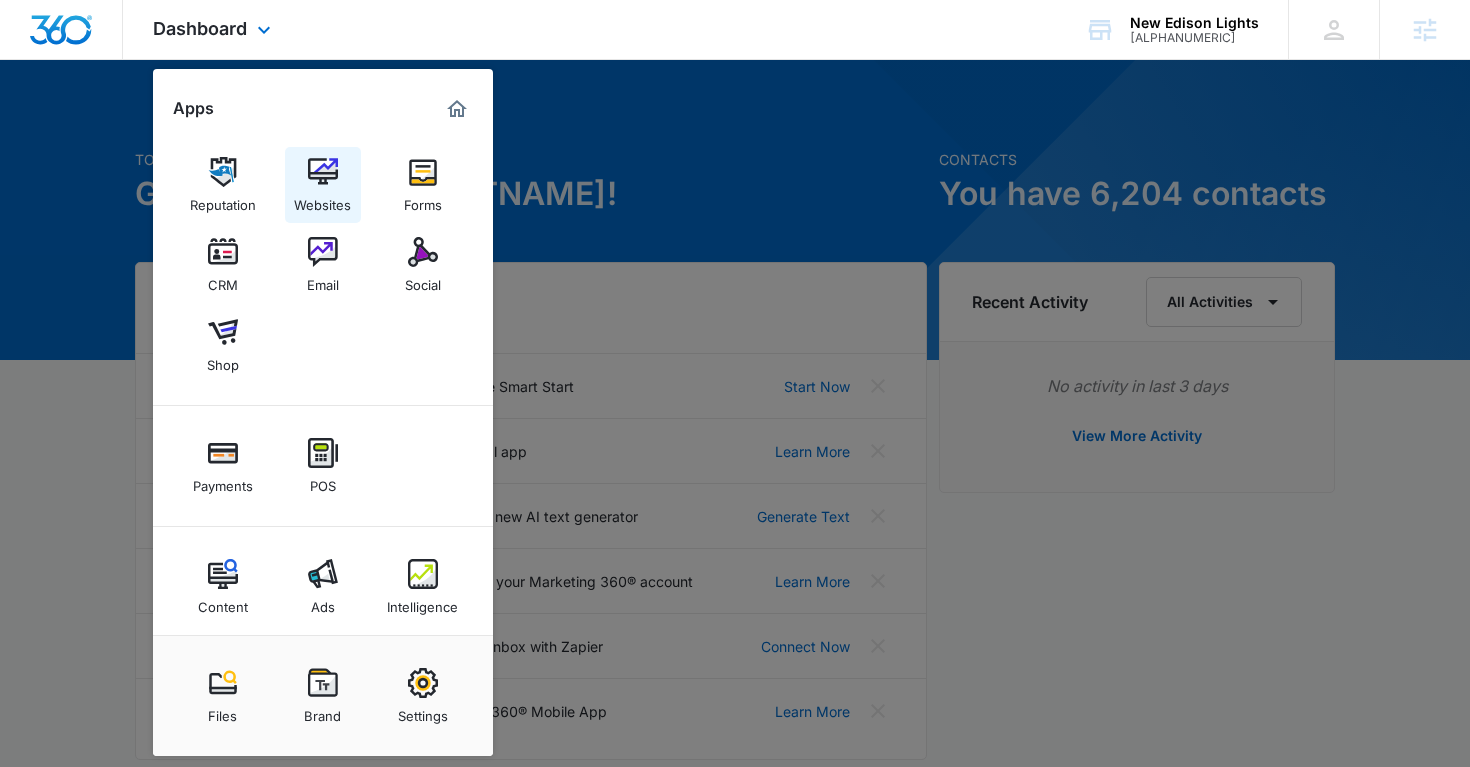 click at bounding box center [323, 172] 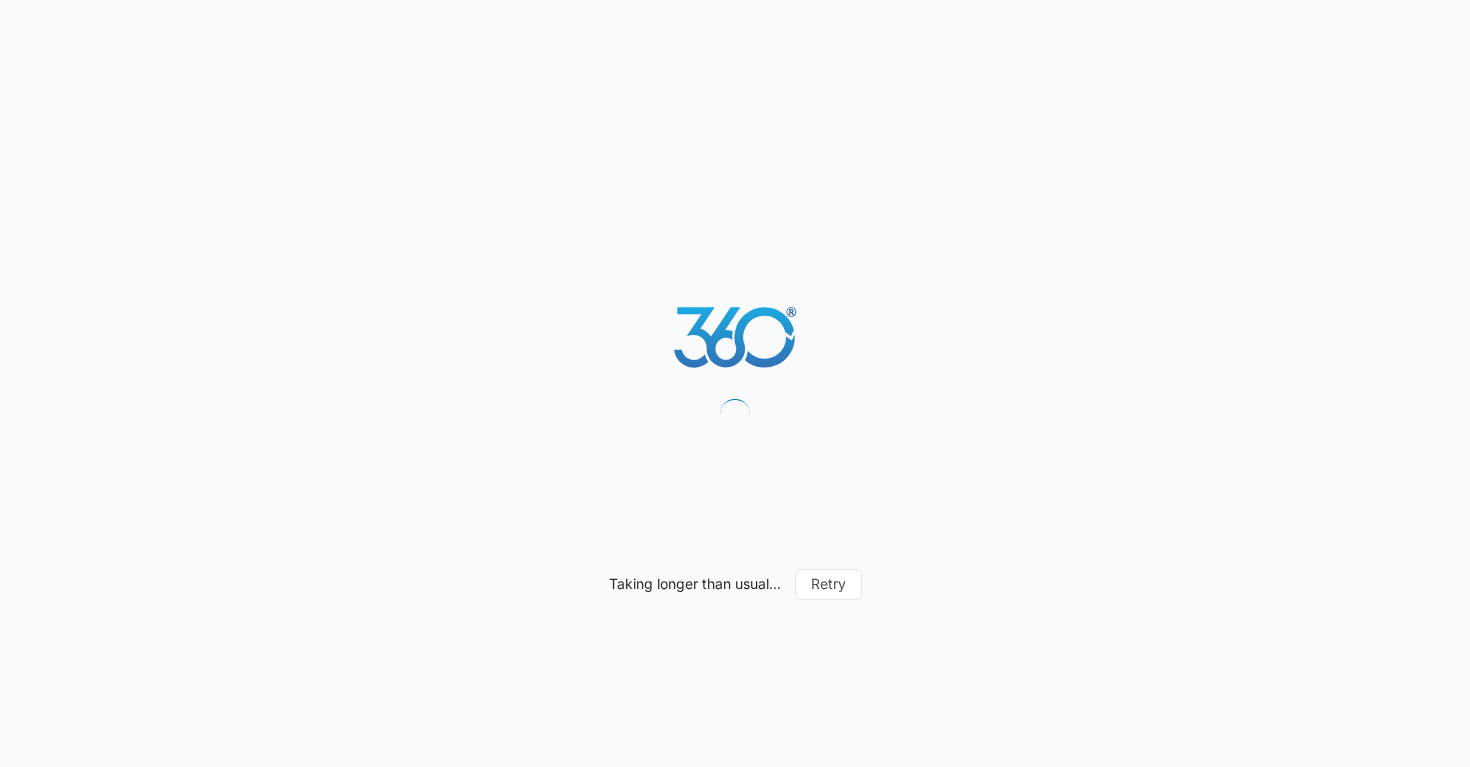 scroll, scrollTop: 0, scrollLeft: 0, axis: both 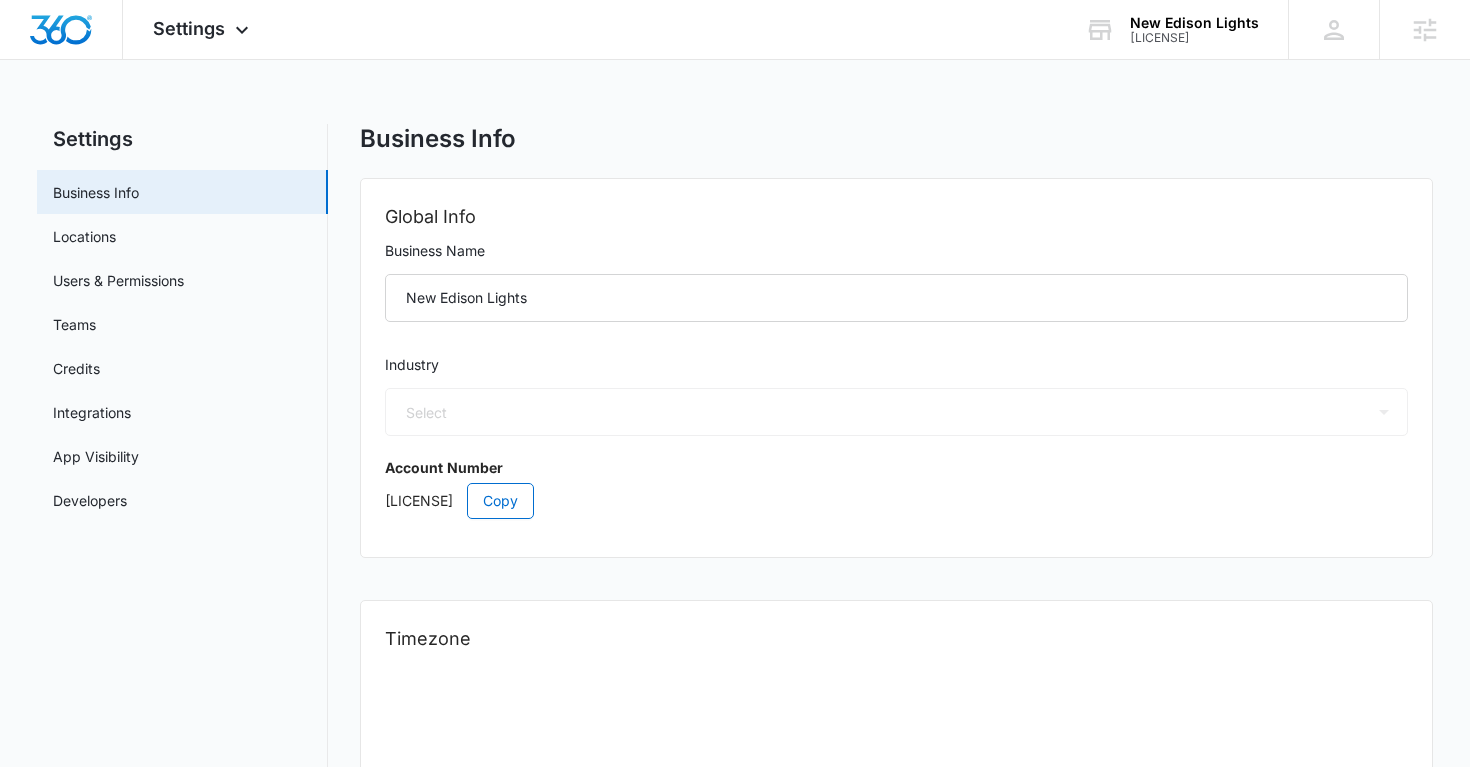 select on "4" 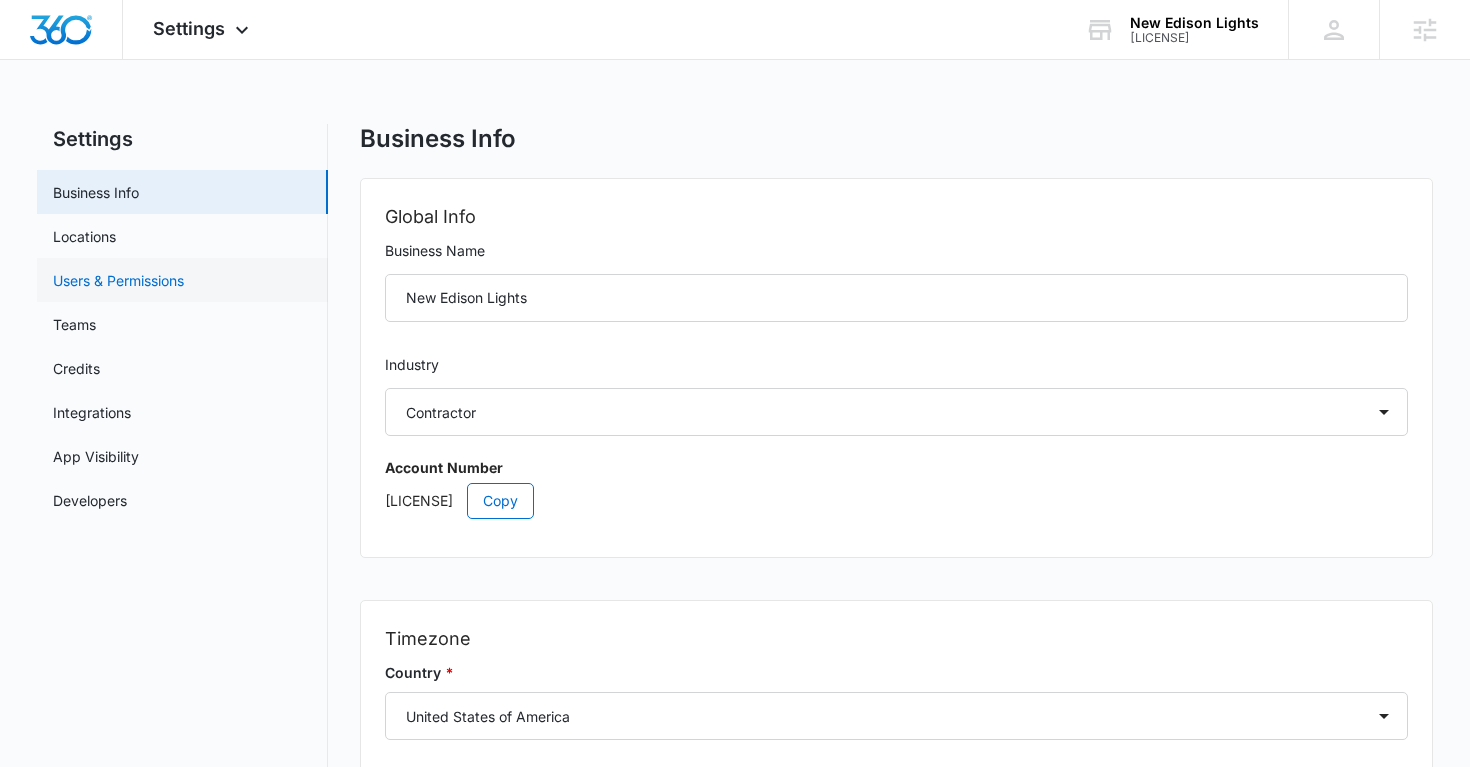 click on "Users & Permissions" at bounding box center [118, 280] 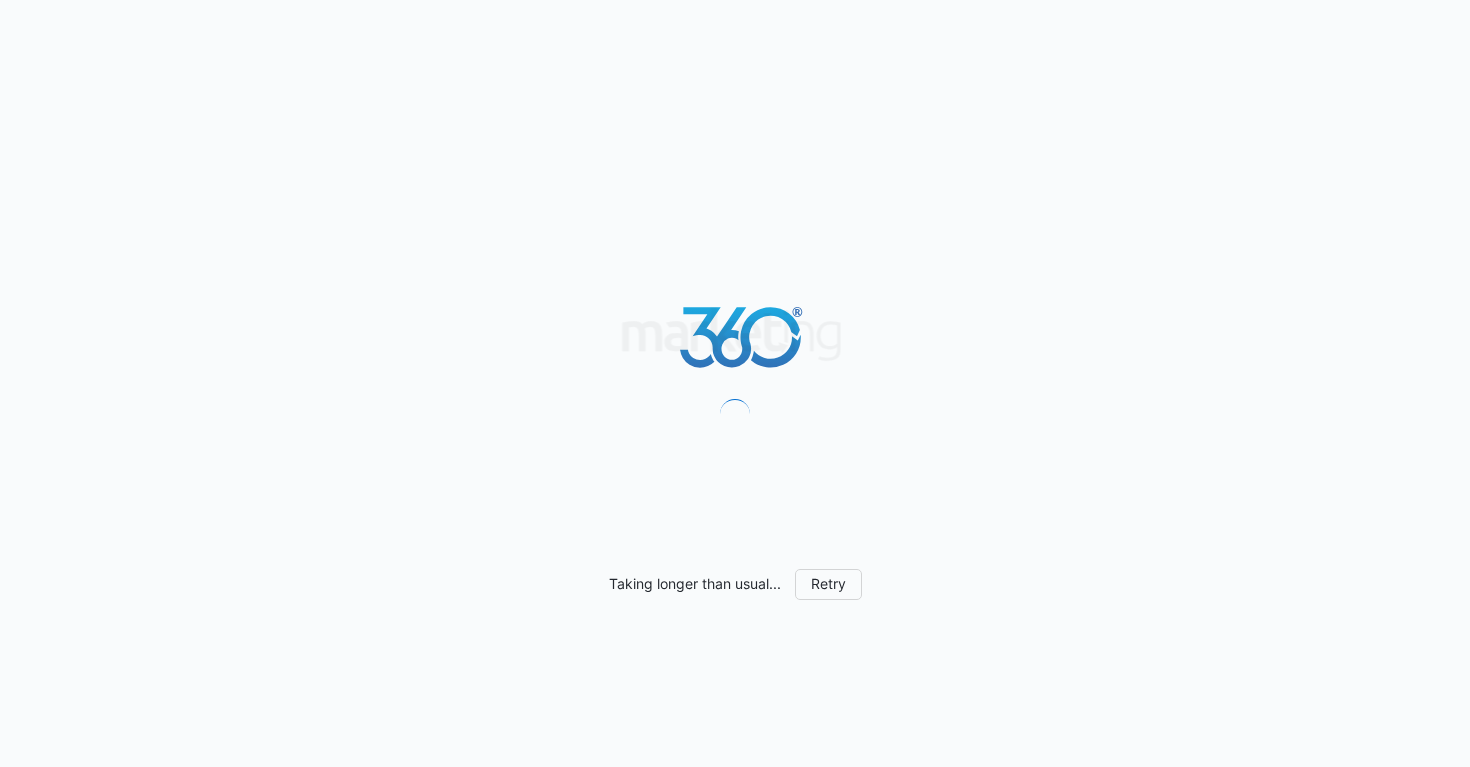 scroll, scrollTop: 0, scrollLeft: 0, axis: both 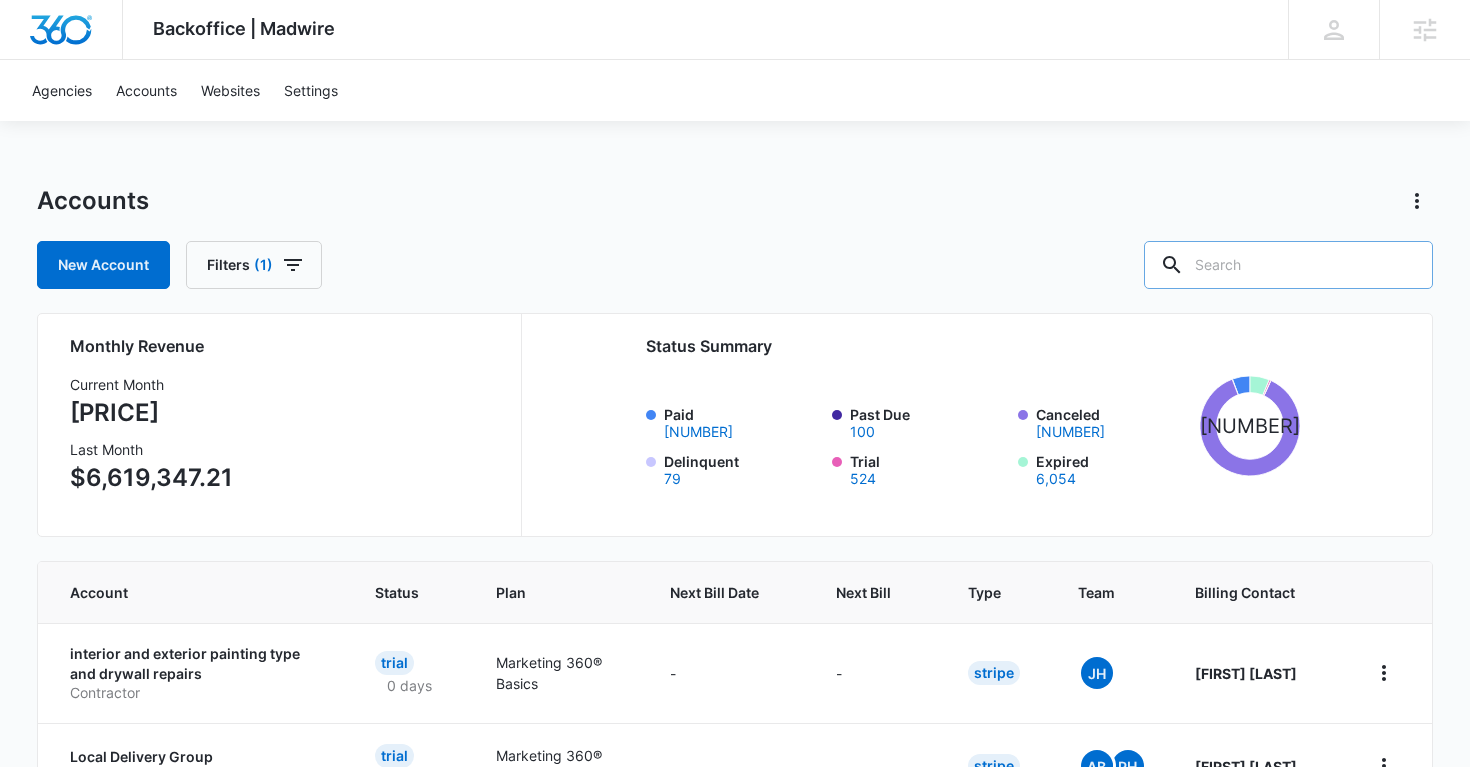 click at bounding box center (1288, 265) 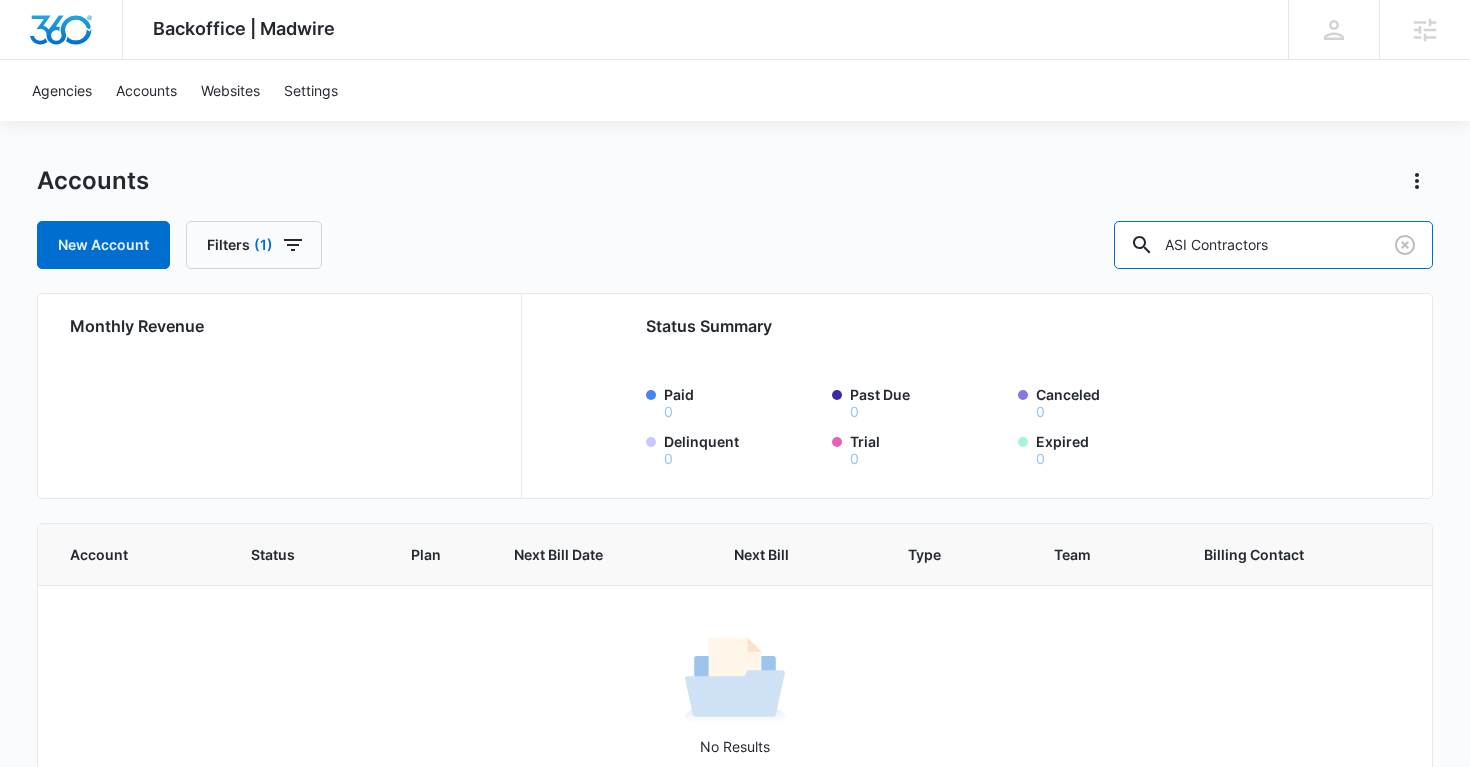 scroll, scrollTop: 21, scrollLeft: 0, axis: vertical 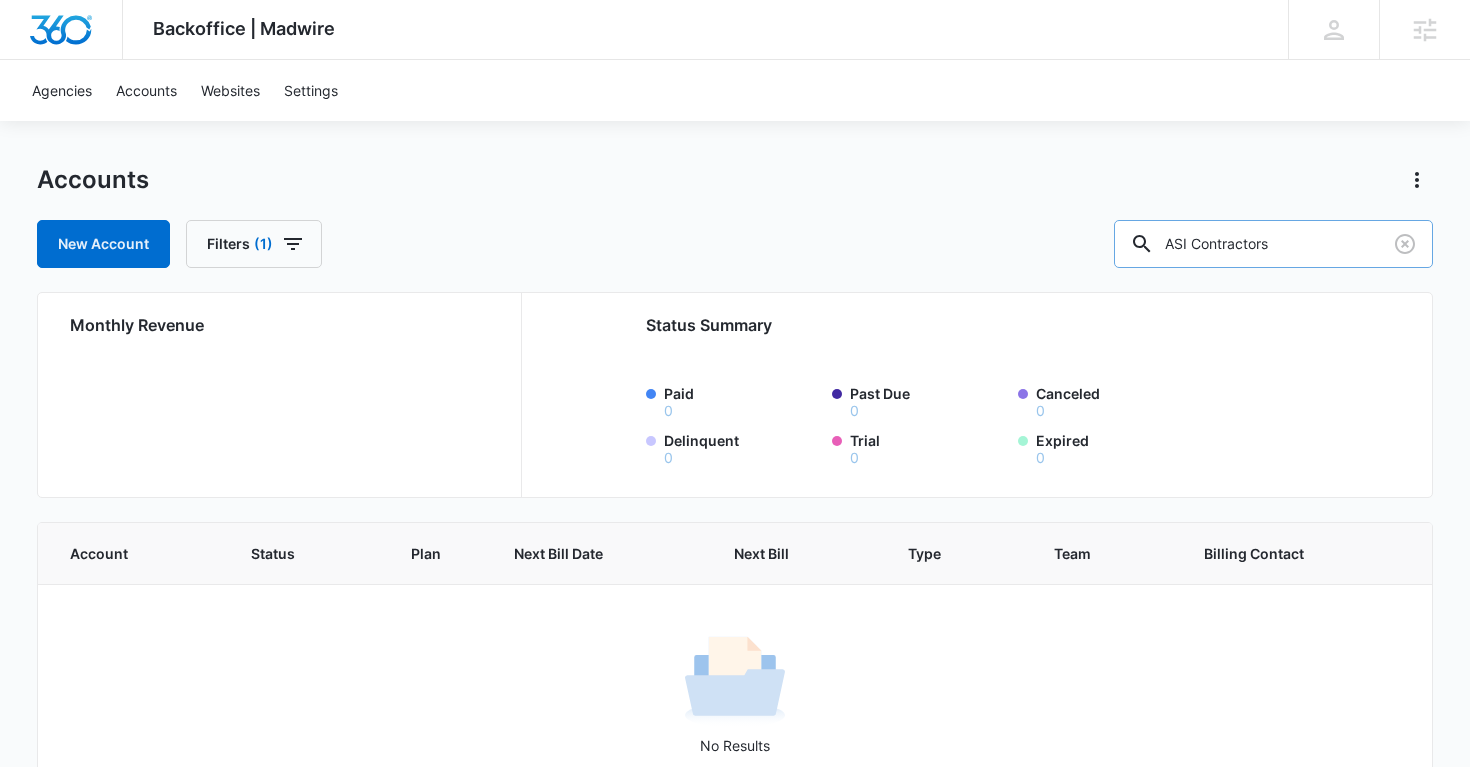 click on "ASI Contractors" at bounding box center [1273, 244] 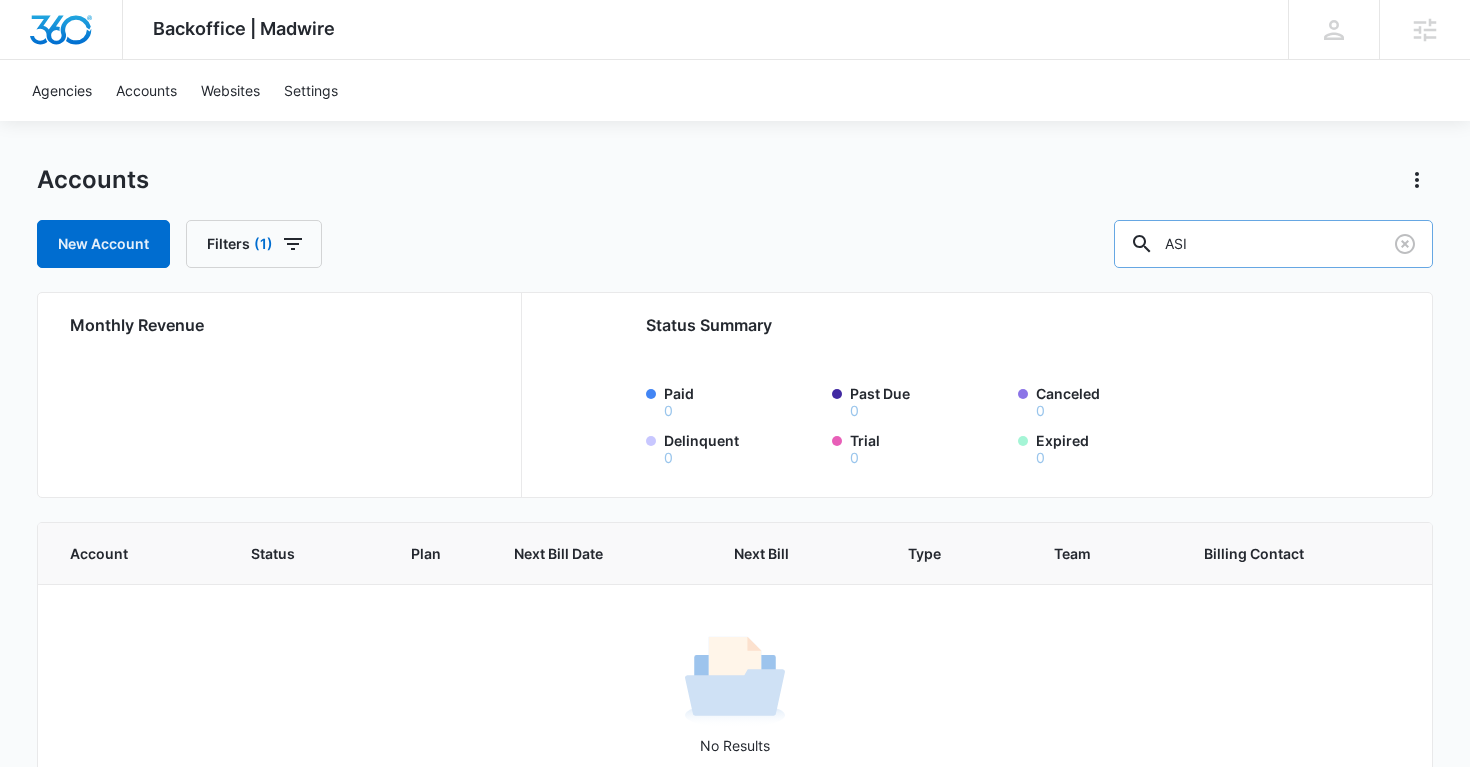 scroll, scrollTop: 0, scrollLeft: 0, axis: both 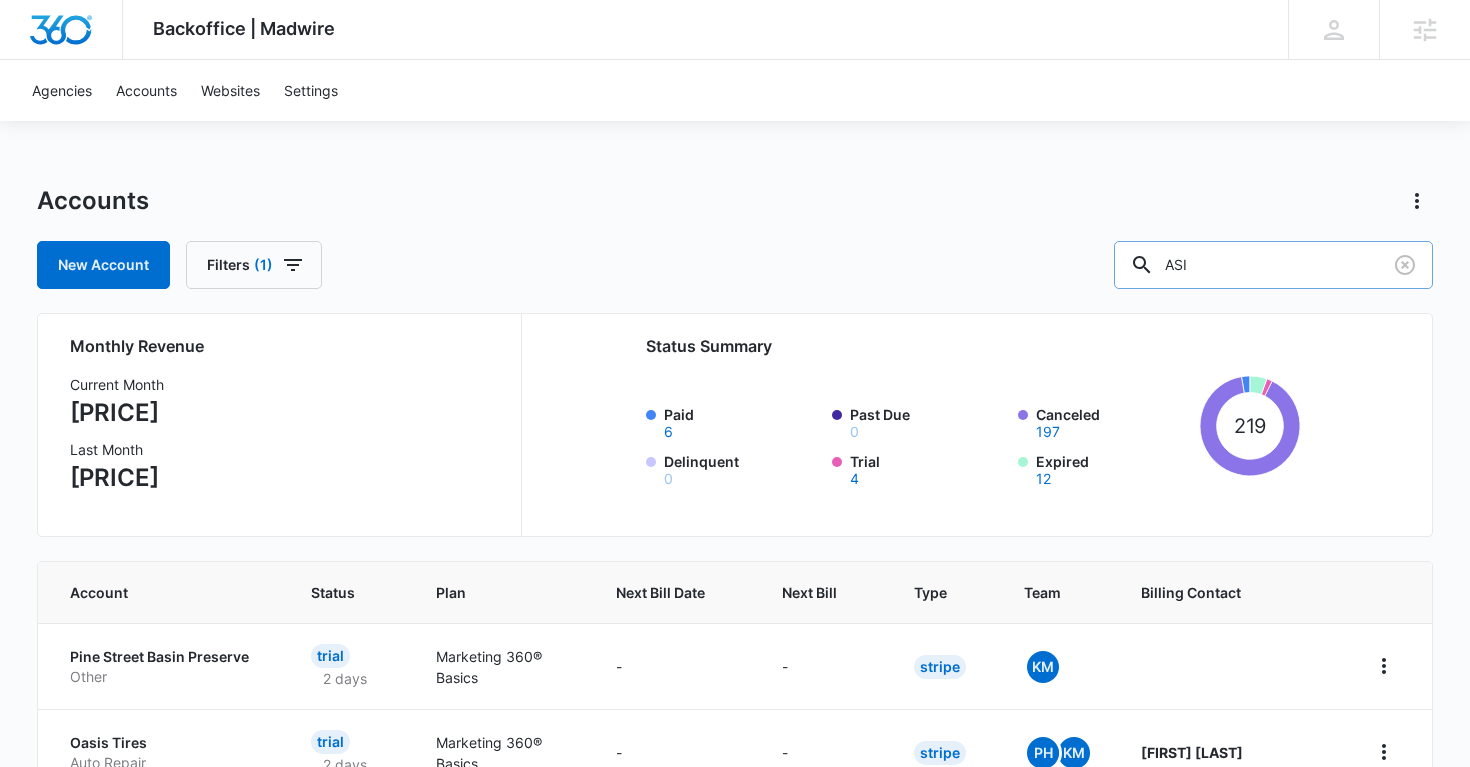 click on "ASI" at bounding box center (1273, 265) 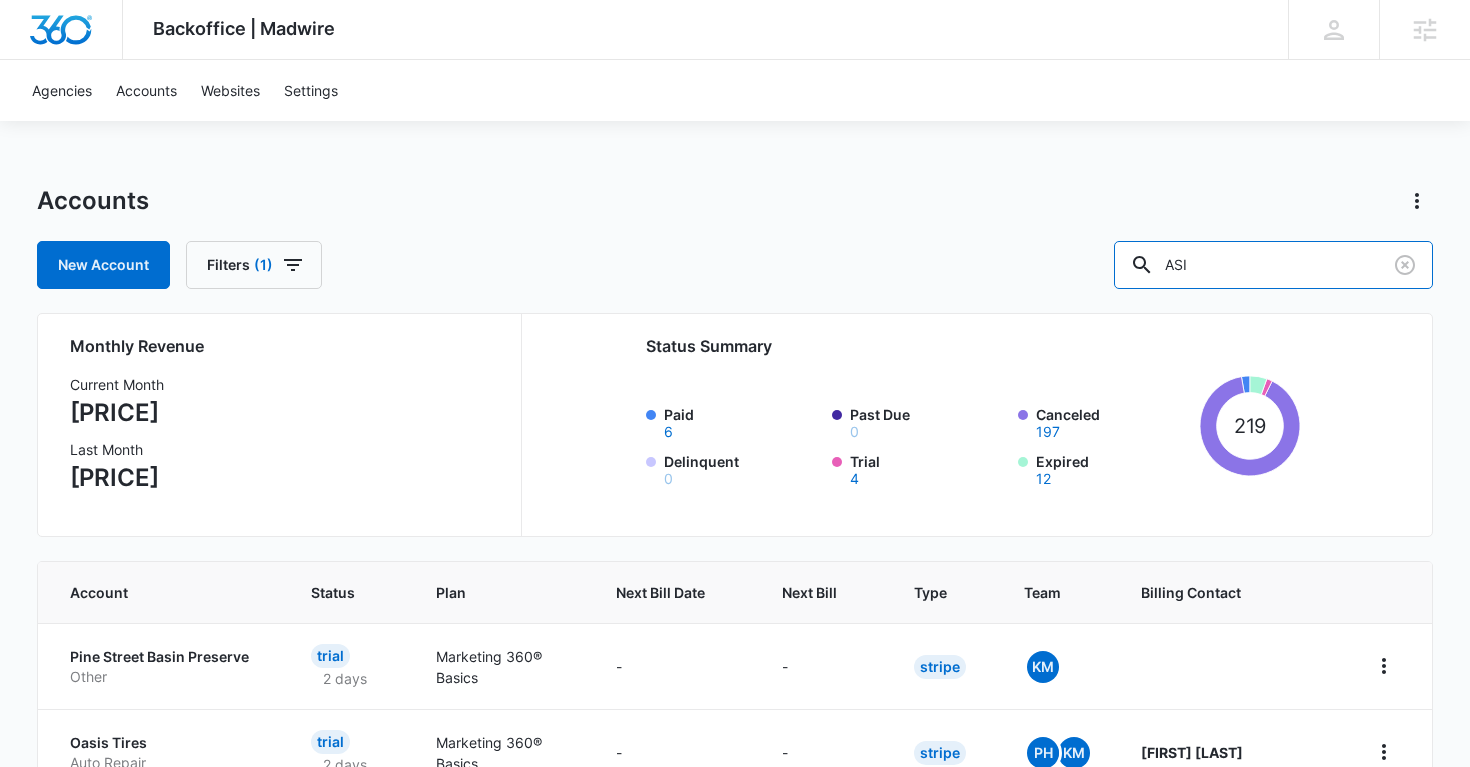paste on "americanstructure.com" 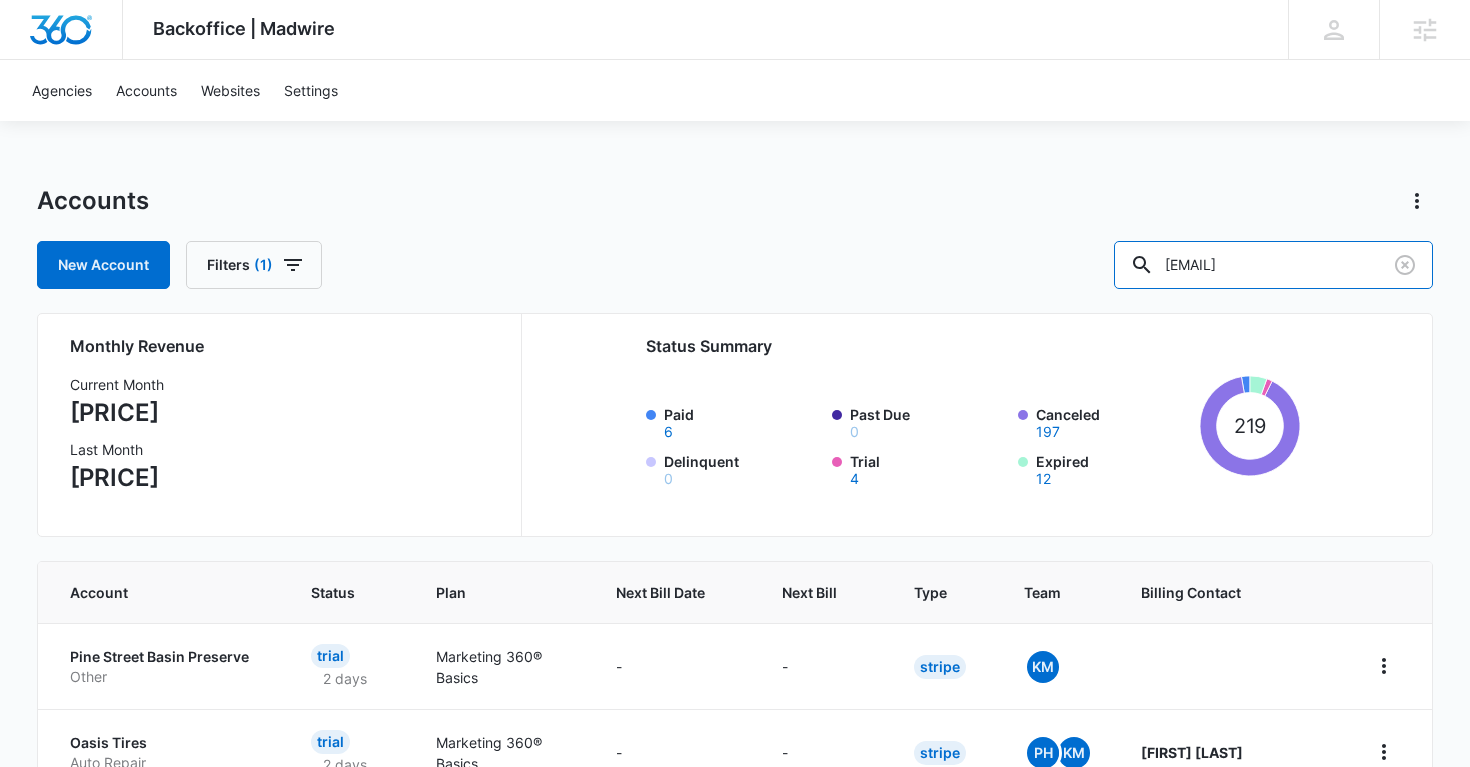 type on "americanstructure.com" 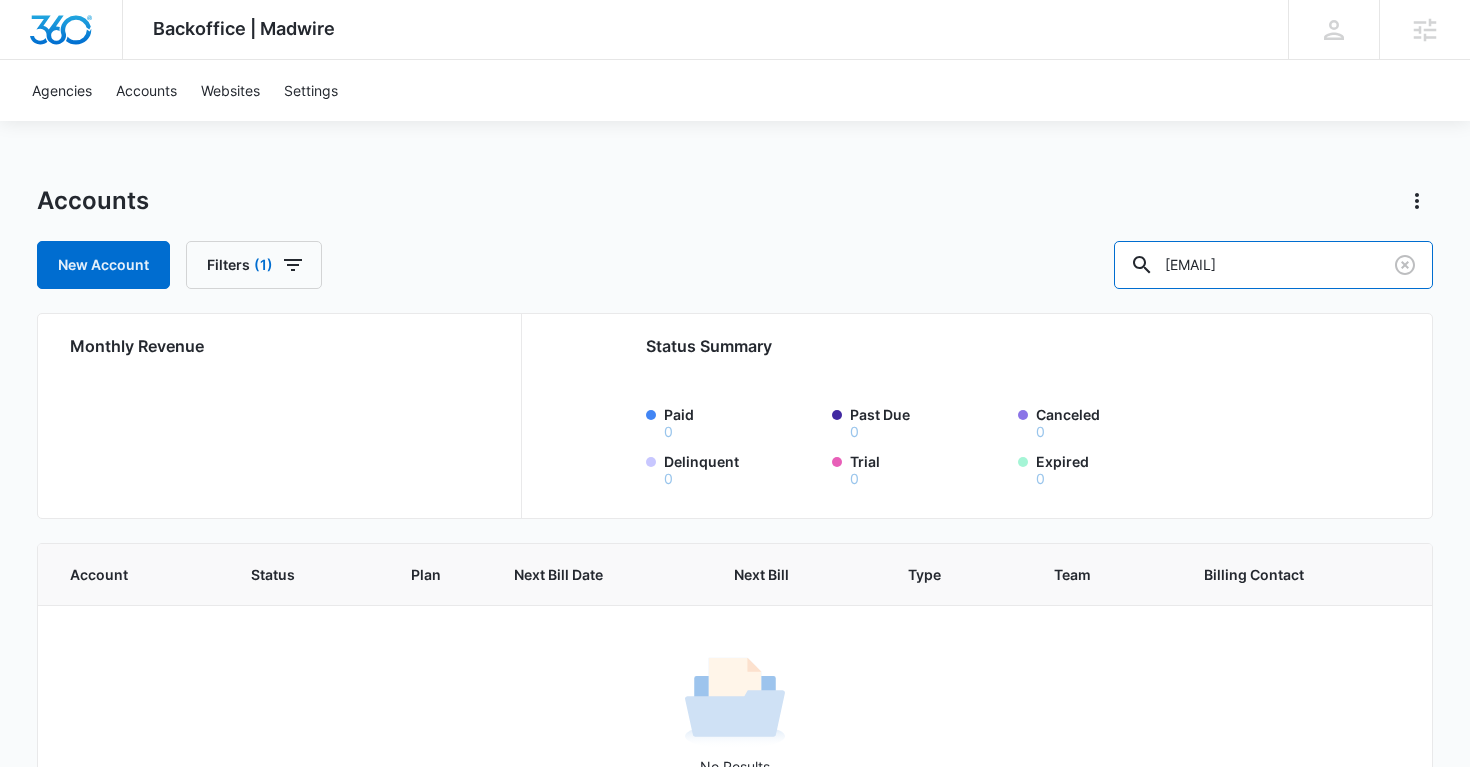 scroll, scrollTop: 80, scrollLeft: 0, axis: vertical 